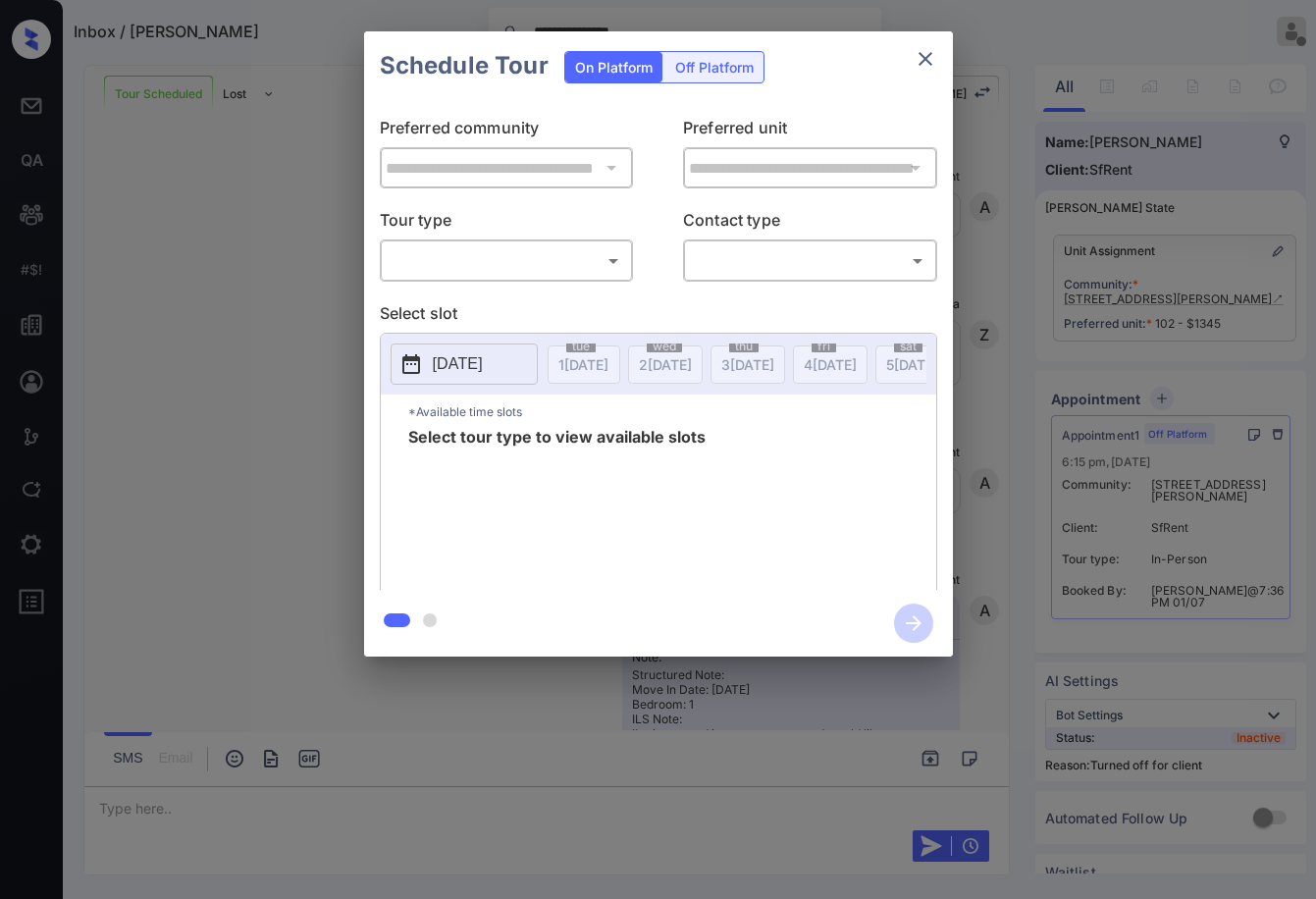 scroll, scrollTop: 0, scrollLeft: 0, axis: both 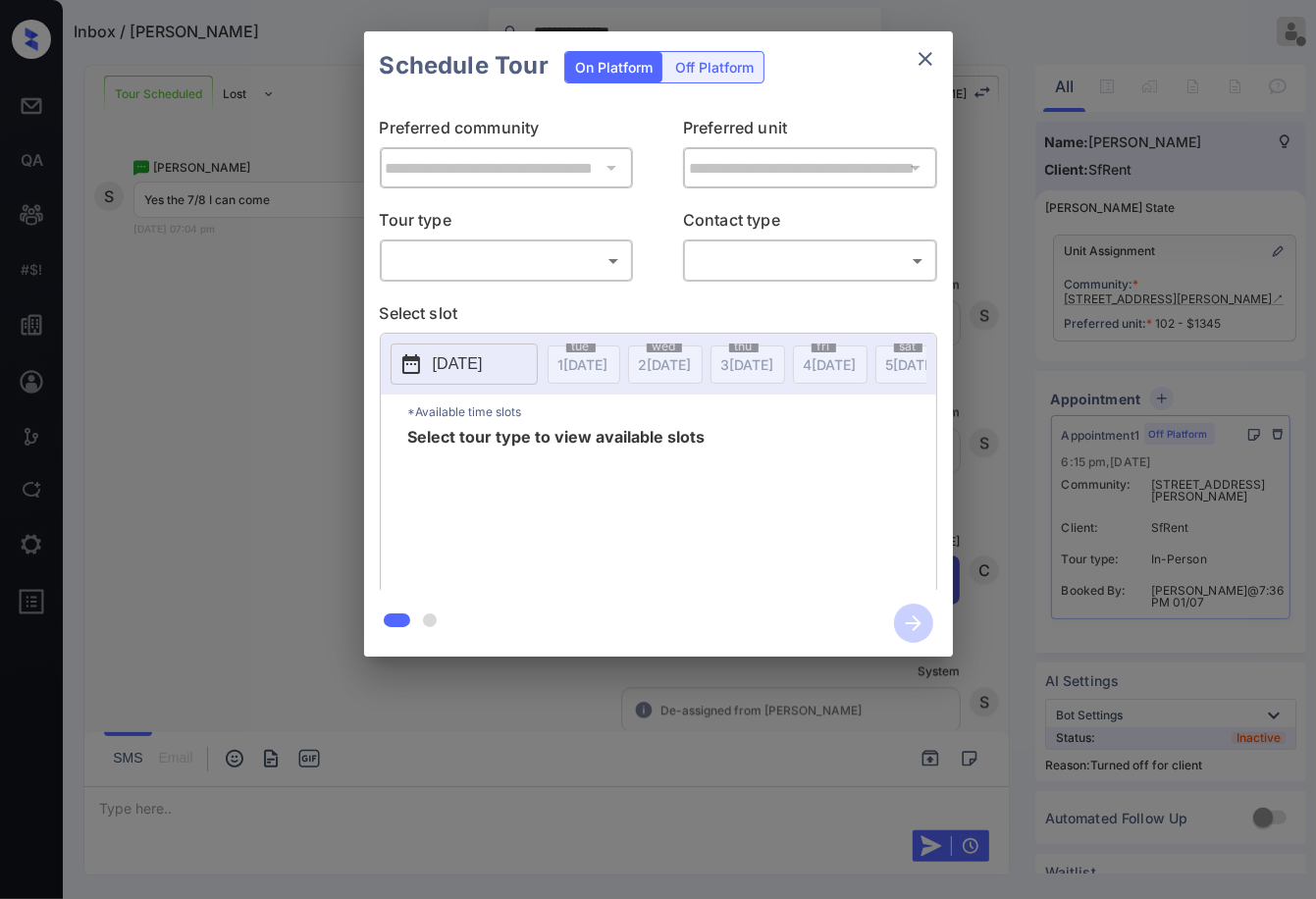 click on "Off Platform" at bounding box center [714, 67] 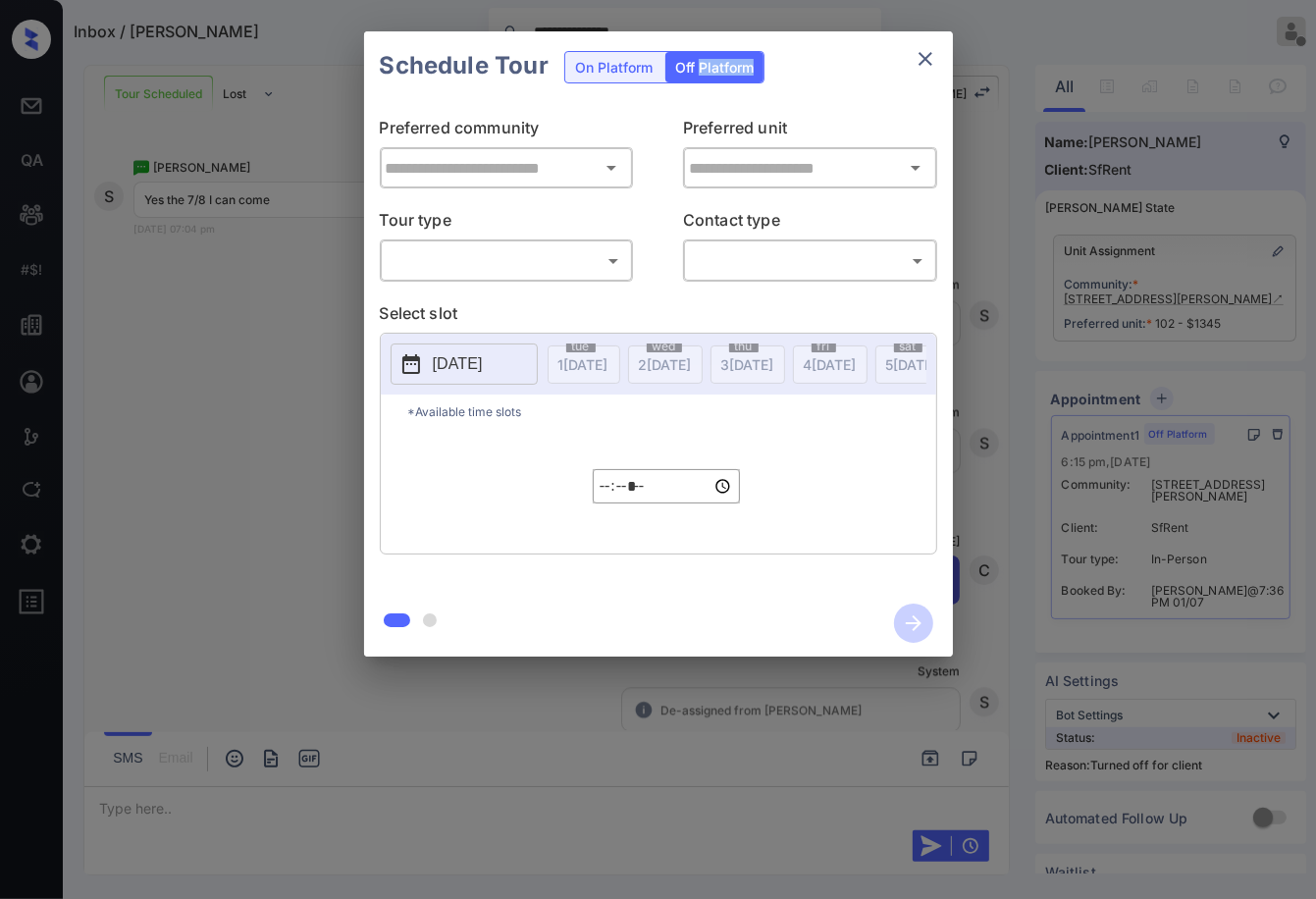 type on "**********" 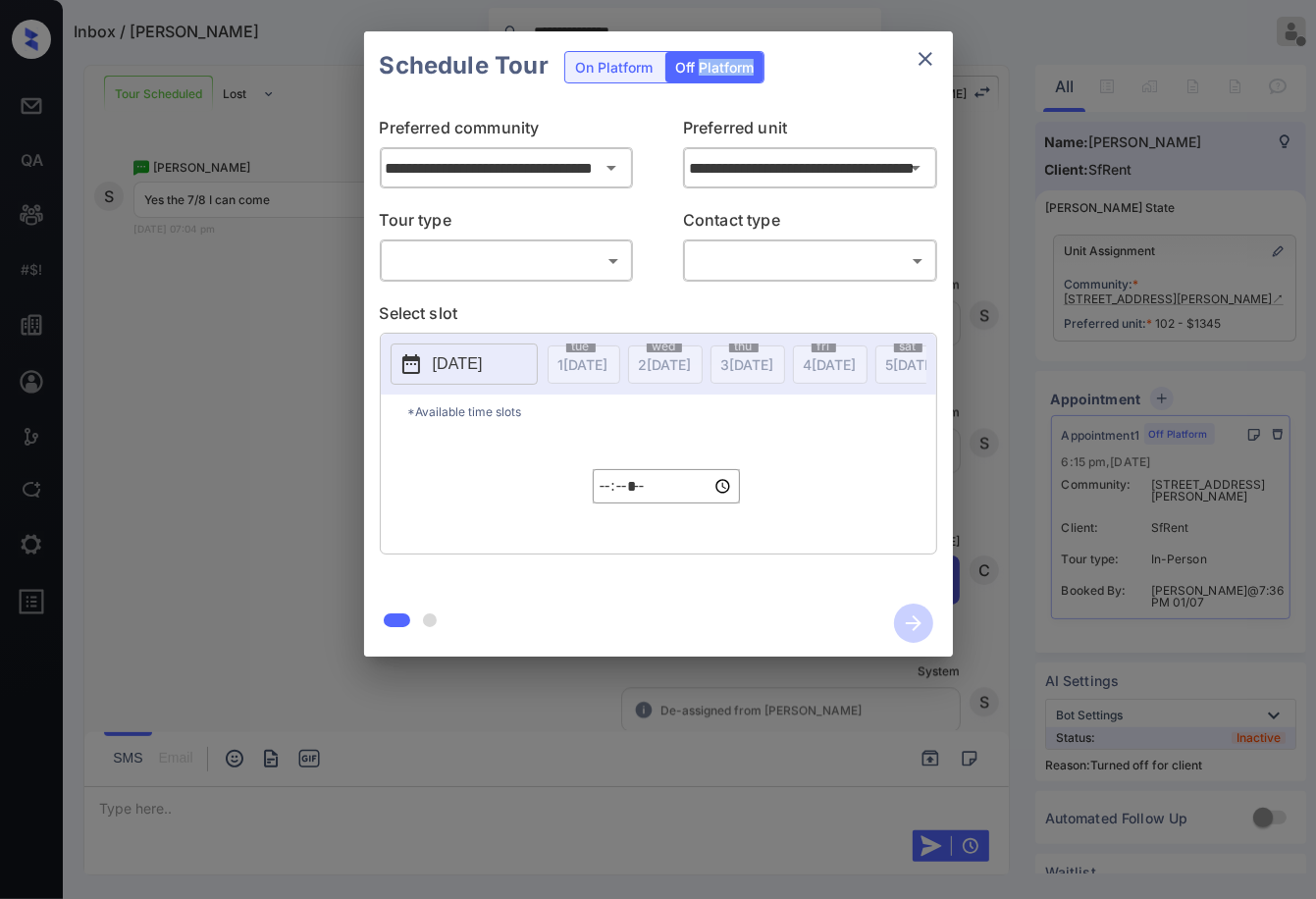 click on "**********" at bounding box center [658, 450] 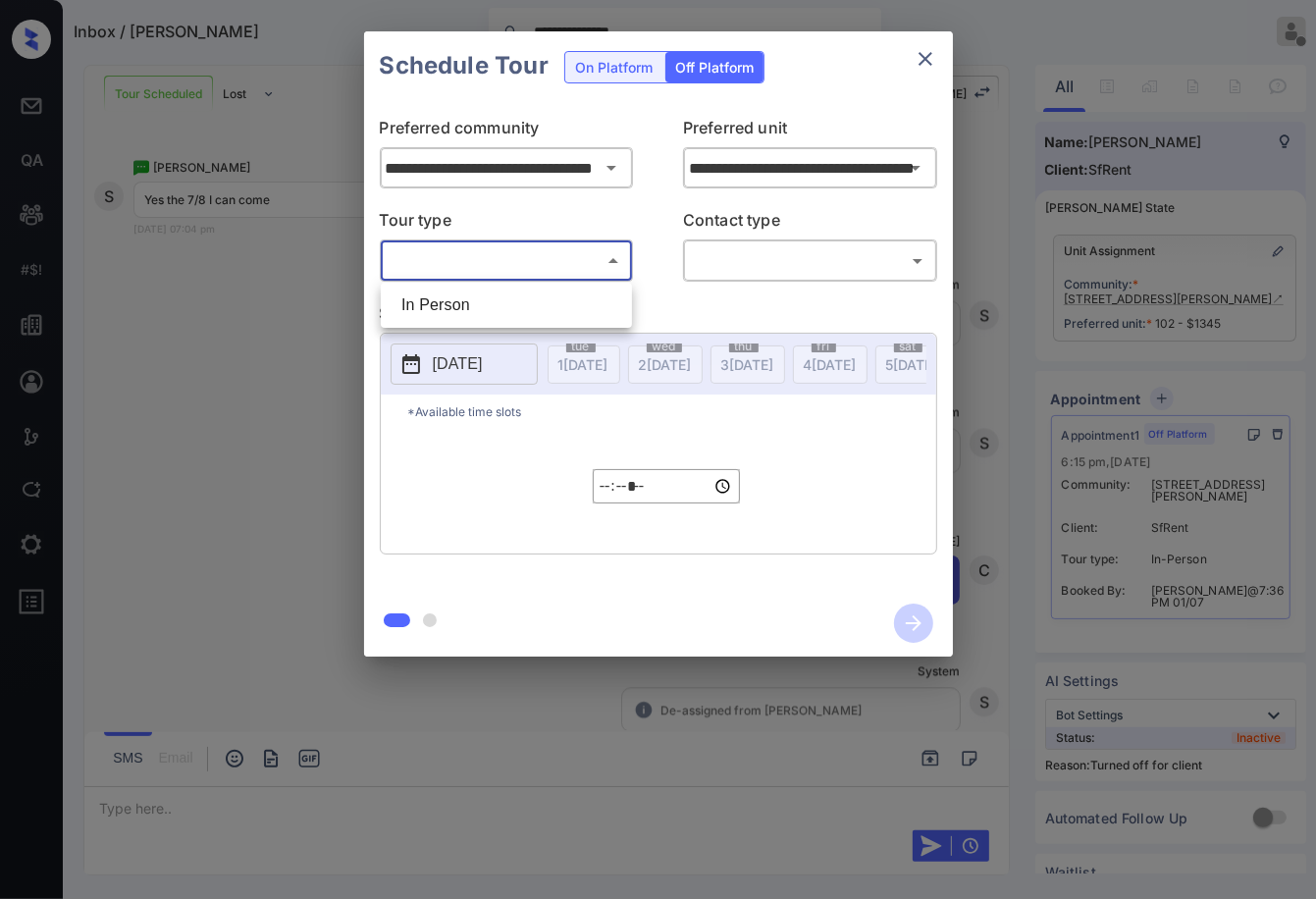 click at bounding box center (658, 450) 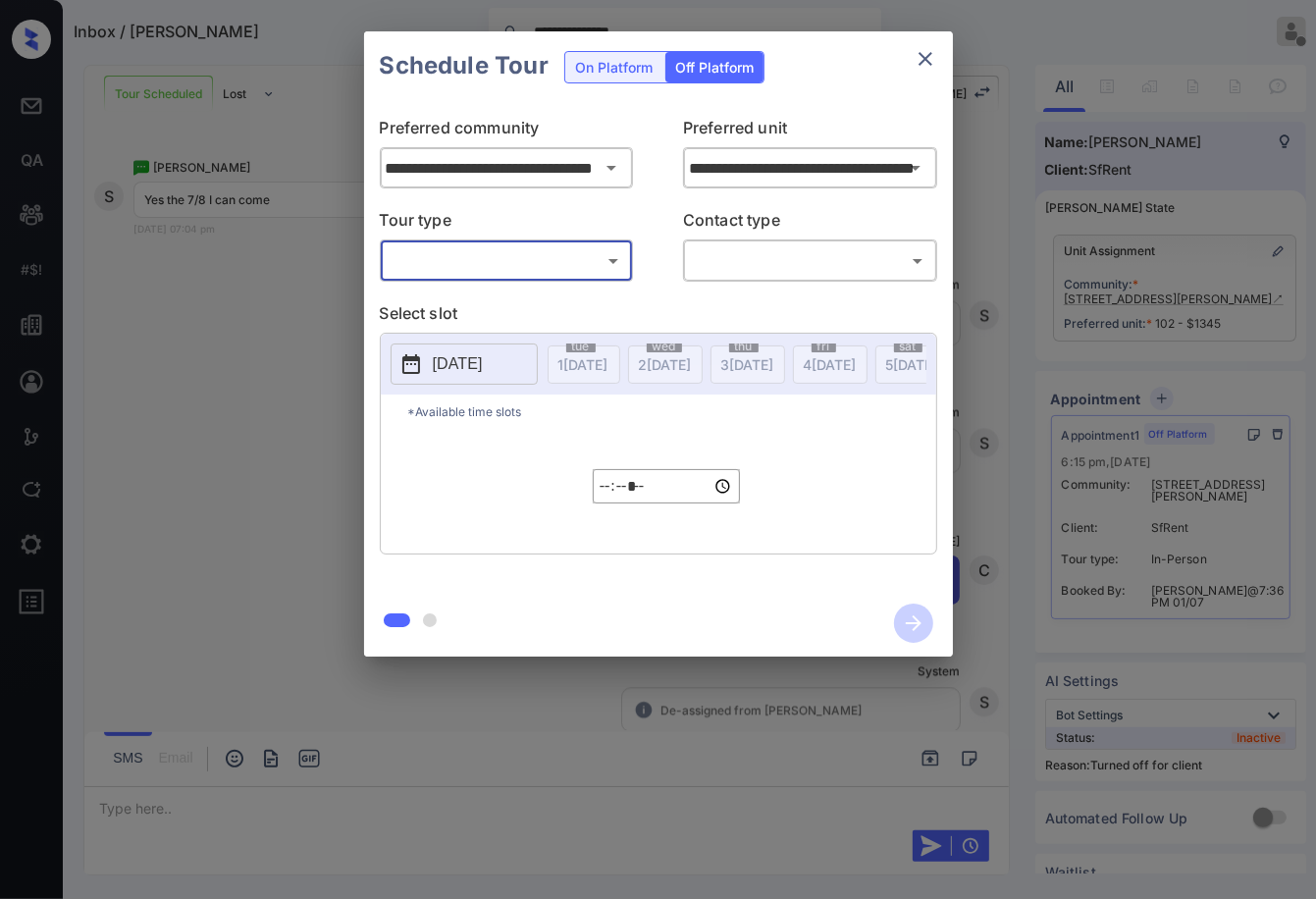 click on "**********" at bounding box center (658, 344) 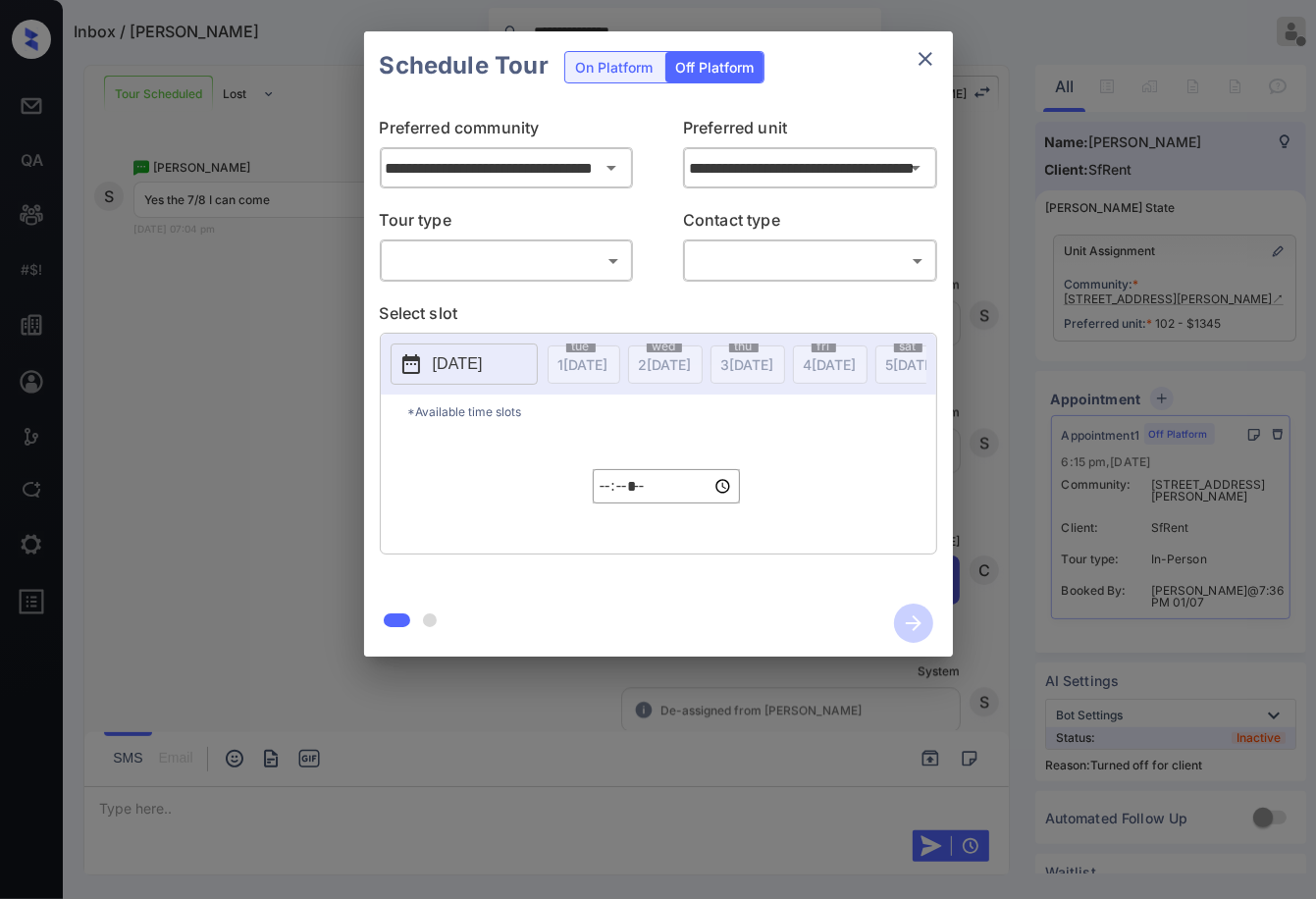 click on "**********" at bounding box center [658, 344] 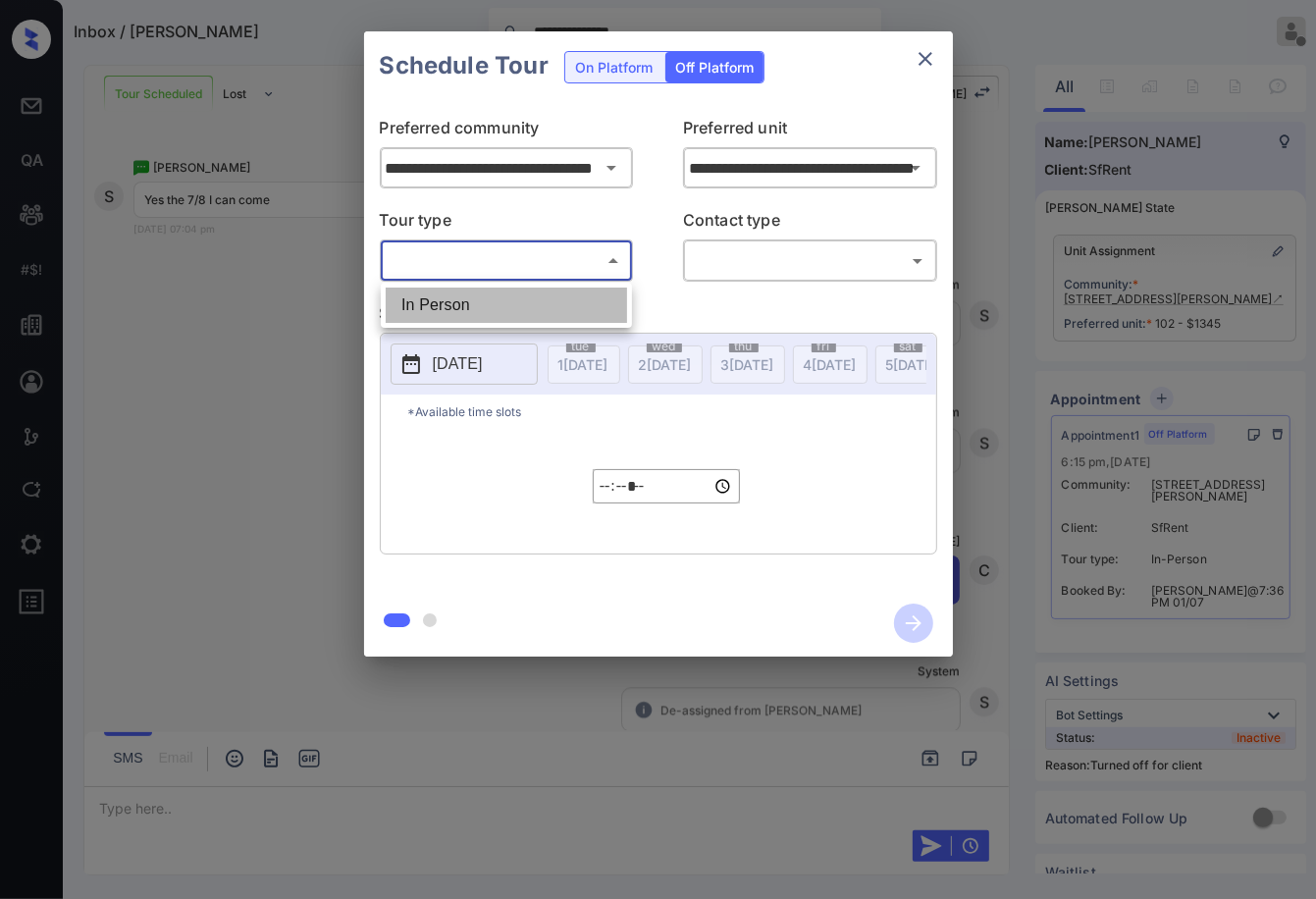 click on "In Person" at bounding box center (506, 305) 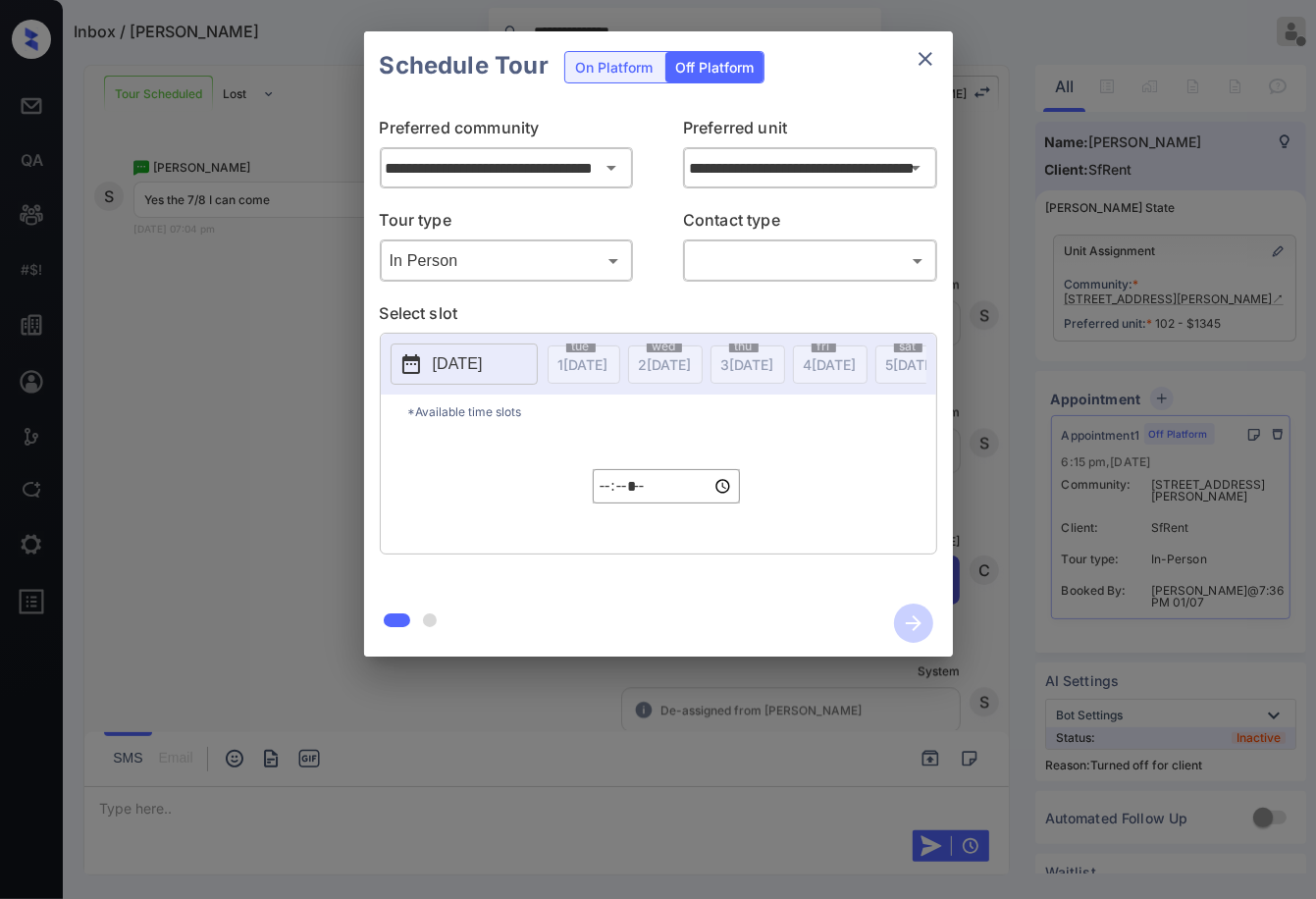 click on "[DATE]" at bounding box center (457, 364) 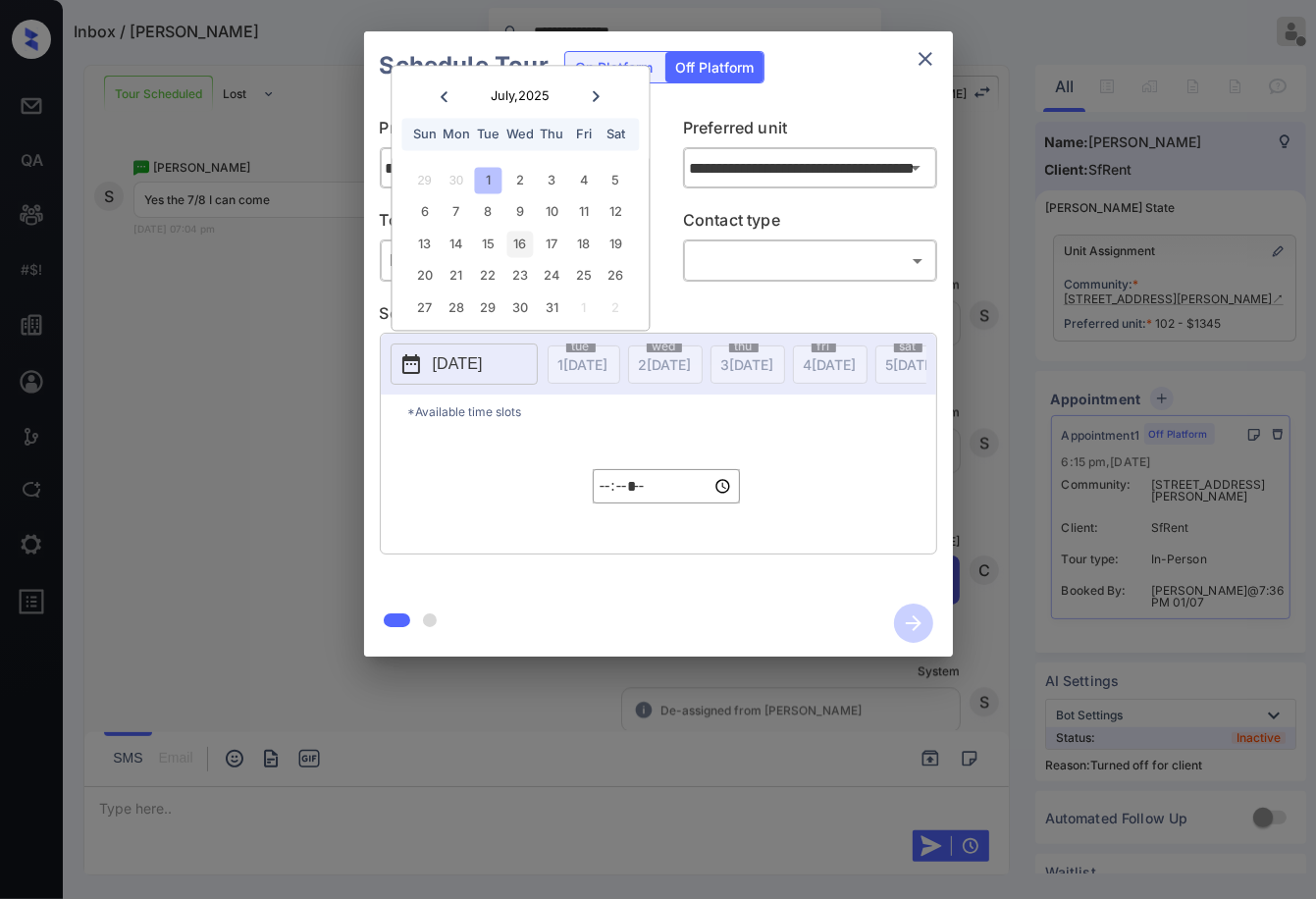 click on "16" at bounding box center (519, 243) 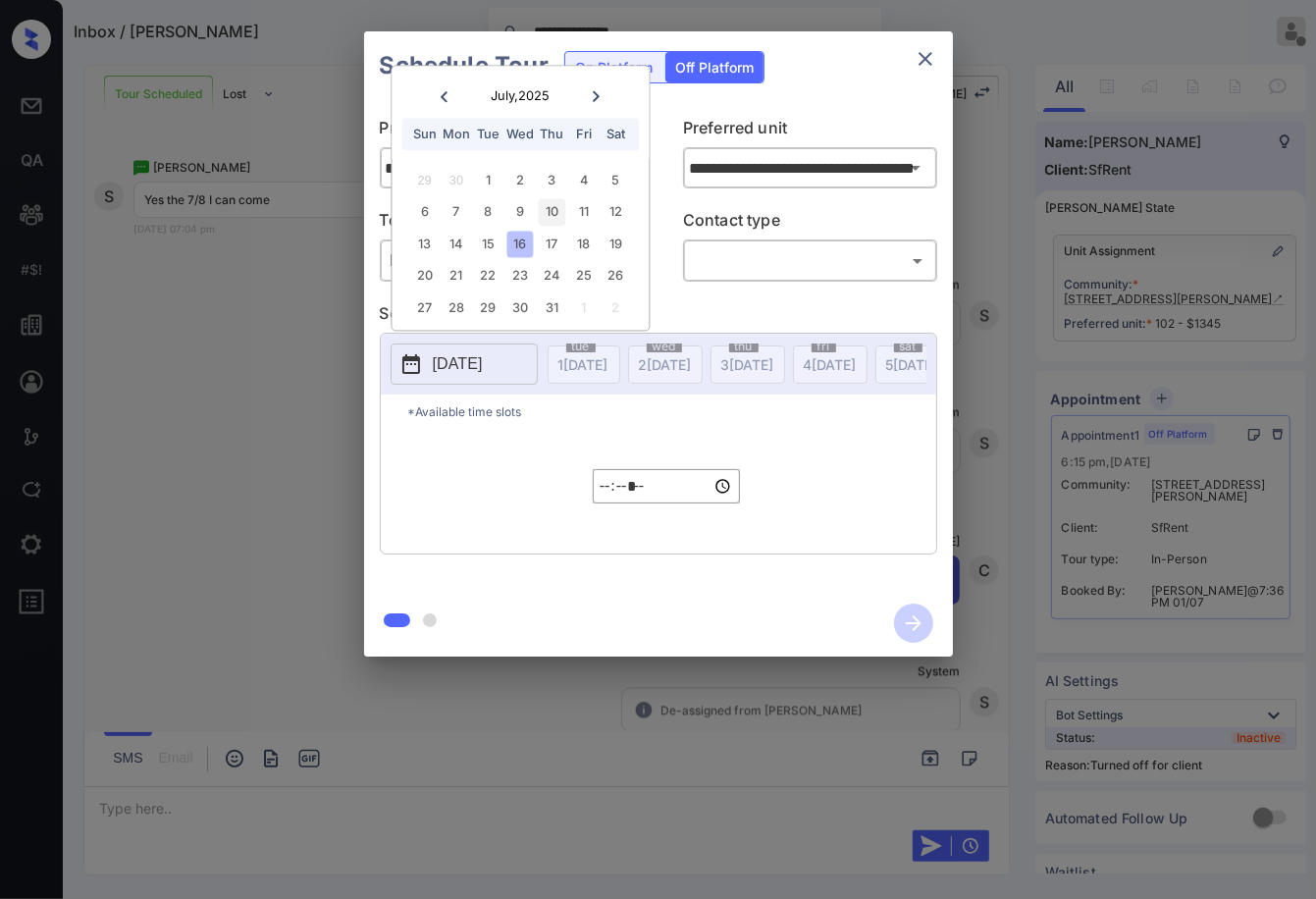click on "10" at bounding box center (552, 212) 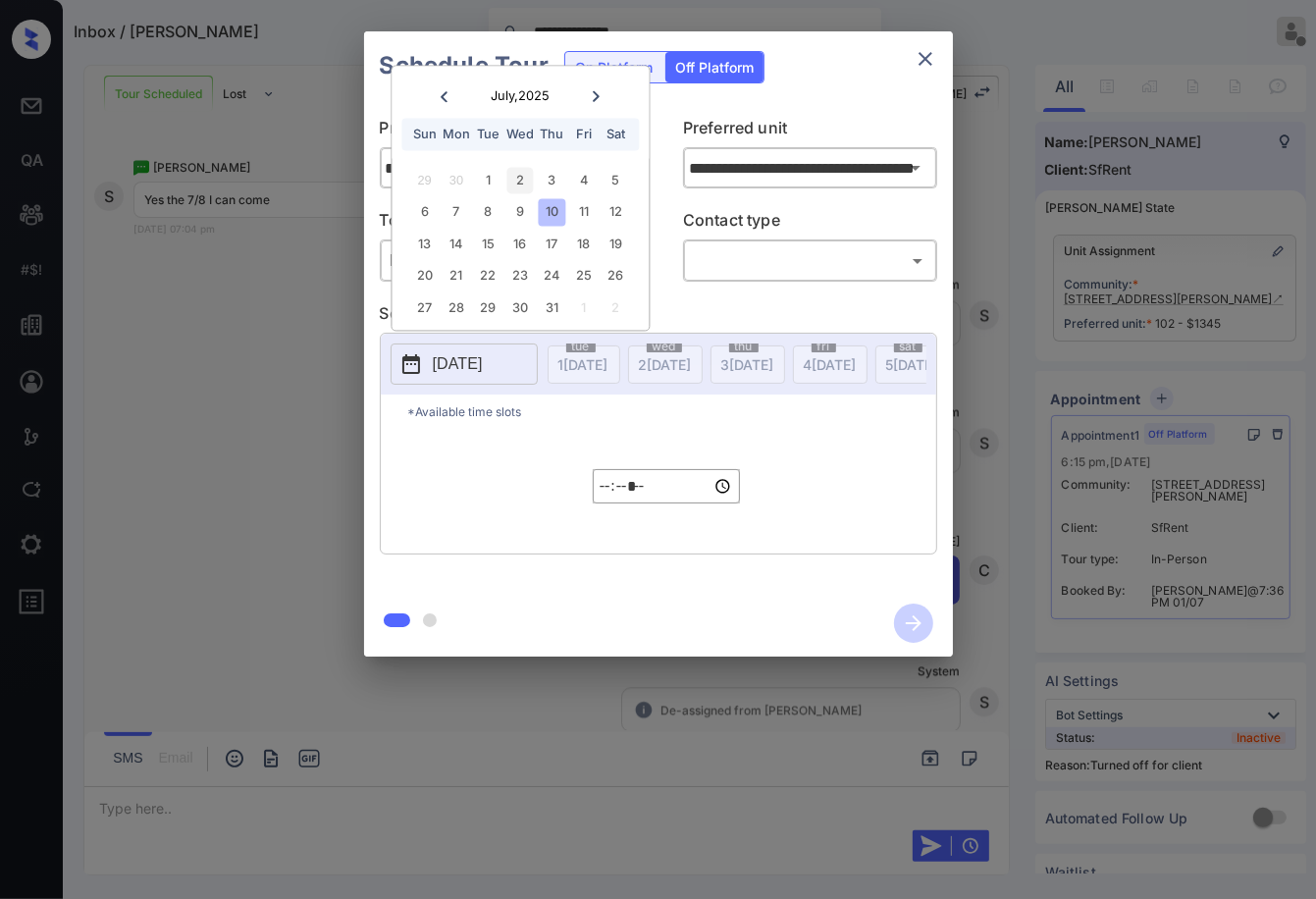 click on "2" at bounding box center [519, 180] 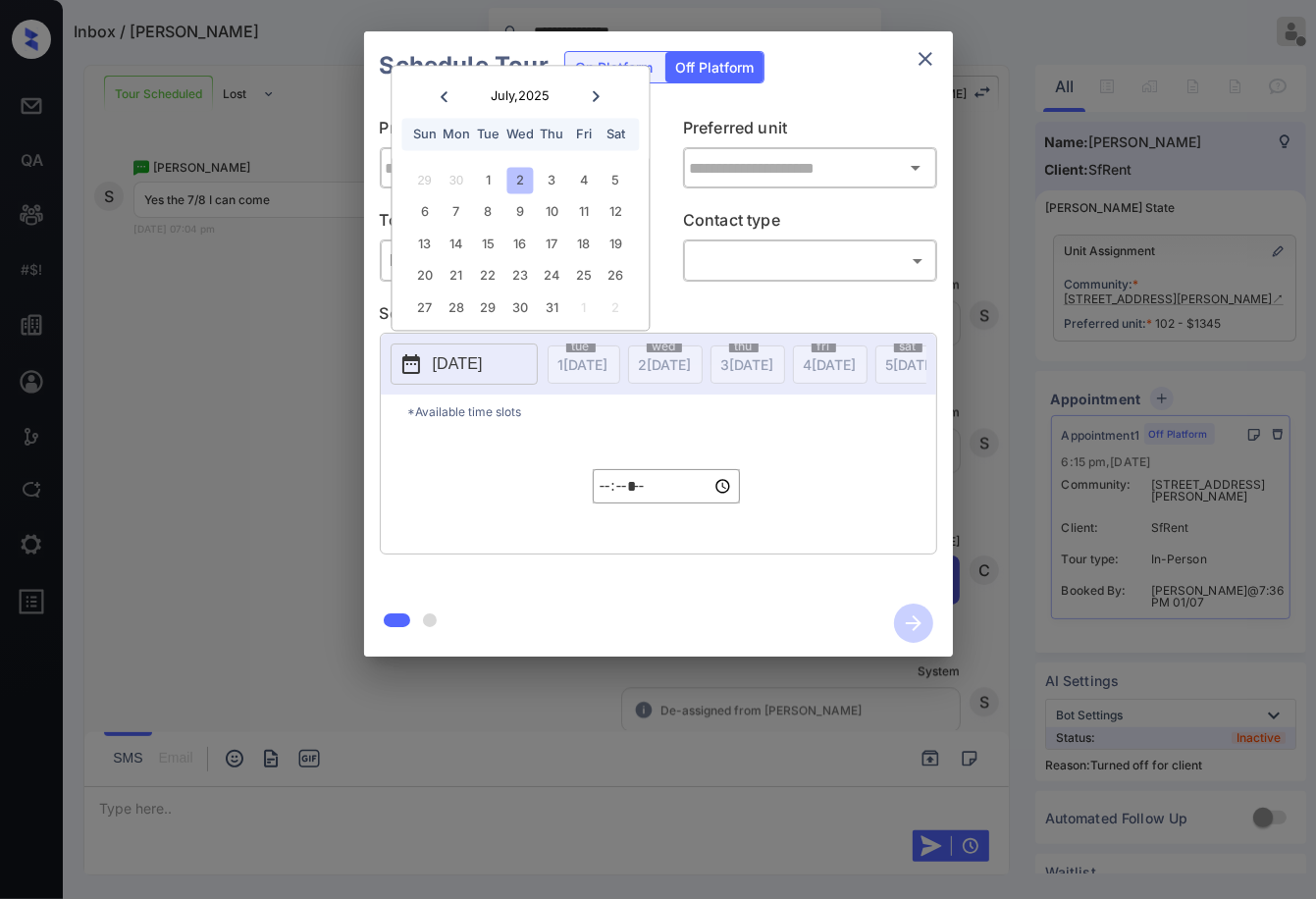 type on "**********" 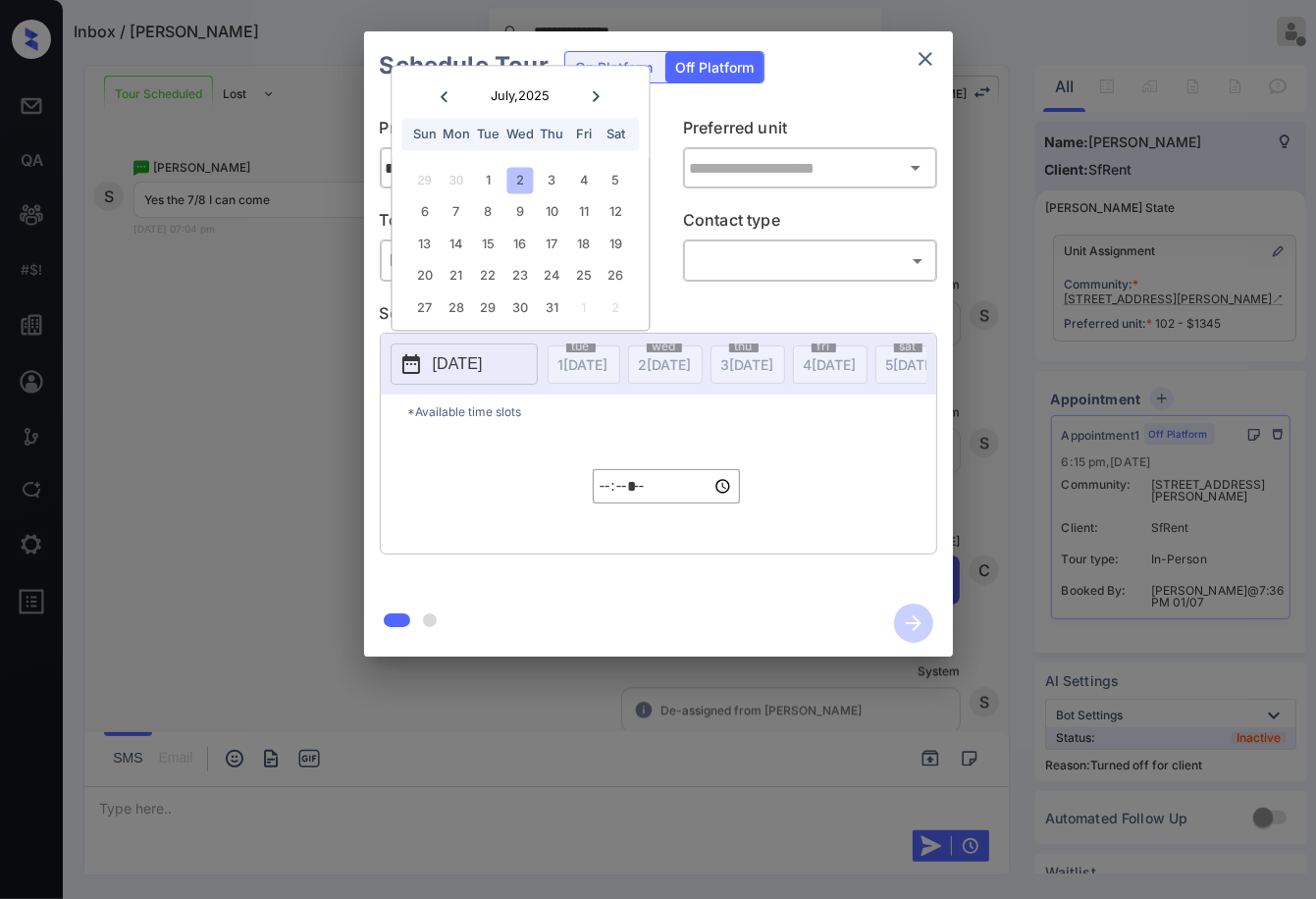 type on "**********" 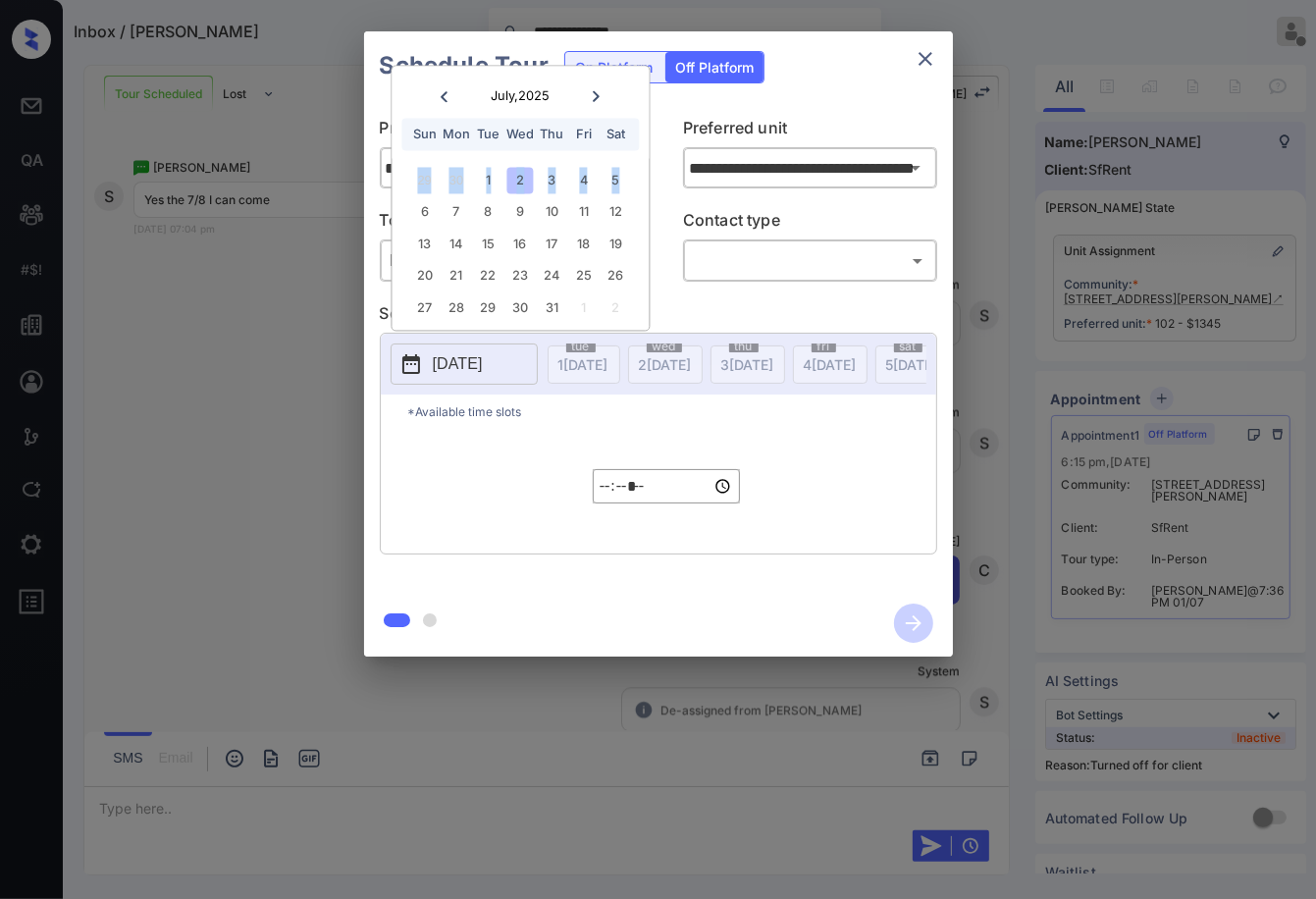 click on "2" at bounding box center [519, 180] 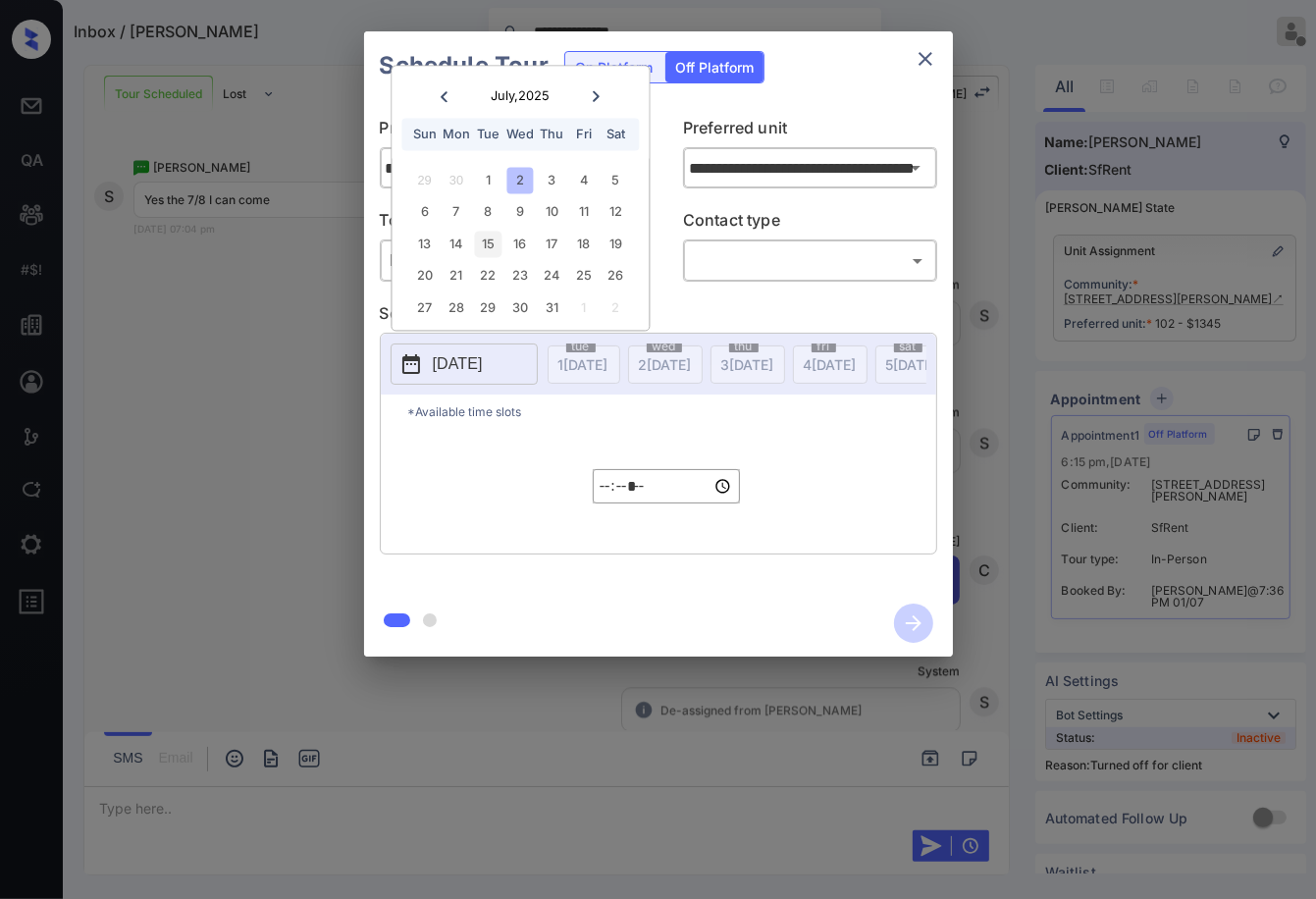 click on "15" at bounding box center (488, 243) 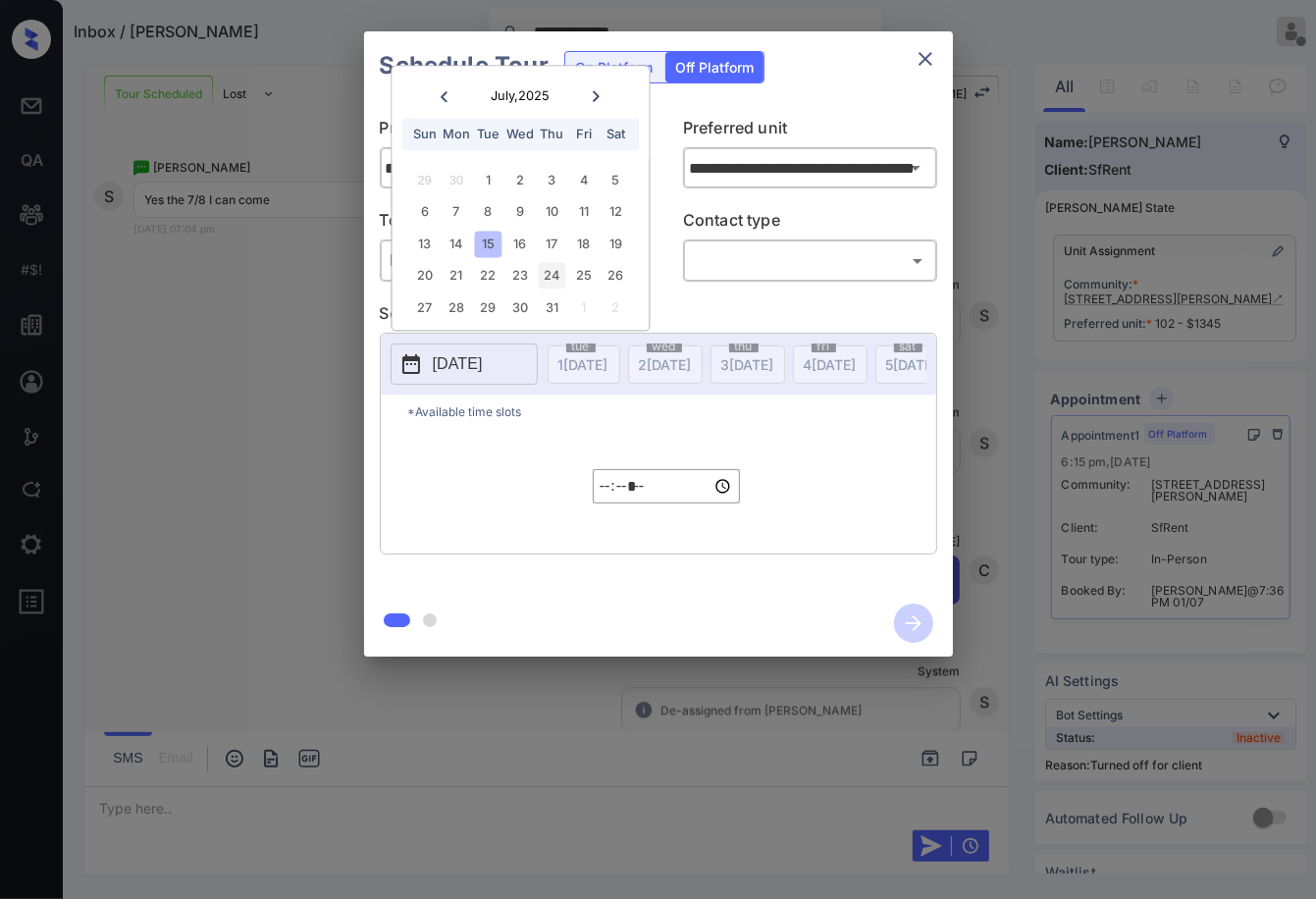 click on "24" at bounding box center (552, 276) 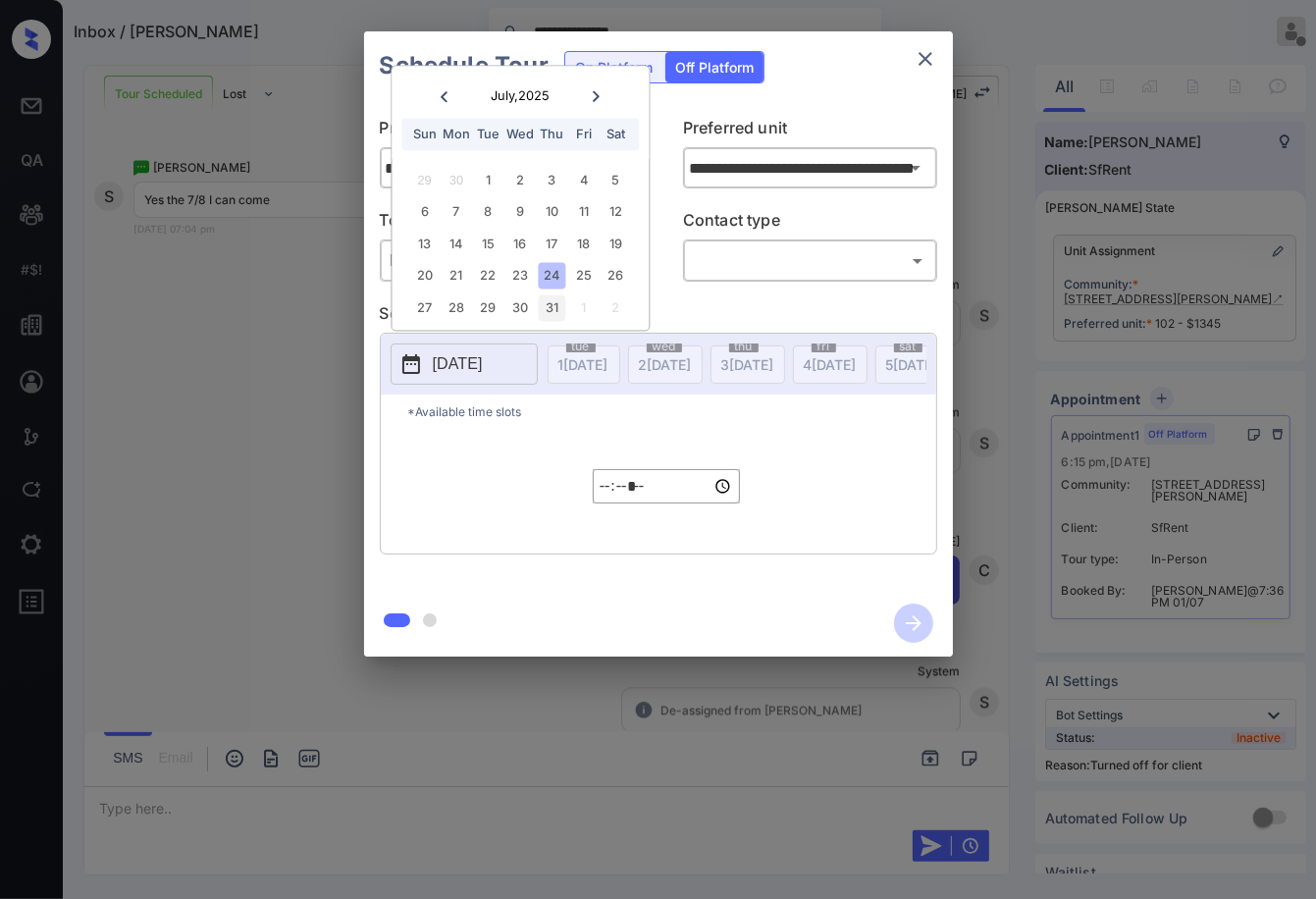 click on "31" at bounding box center (552, 307) 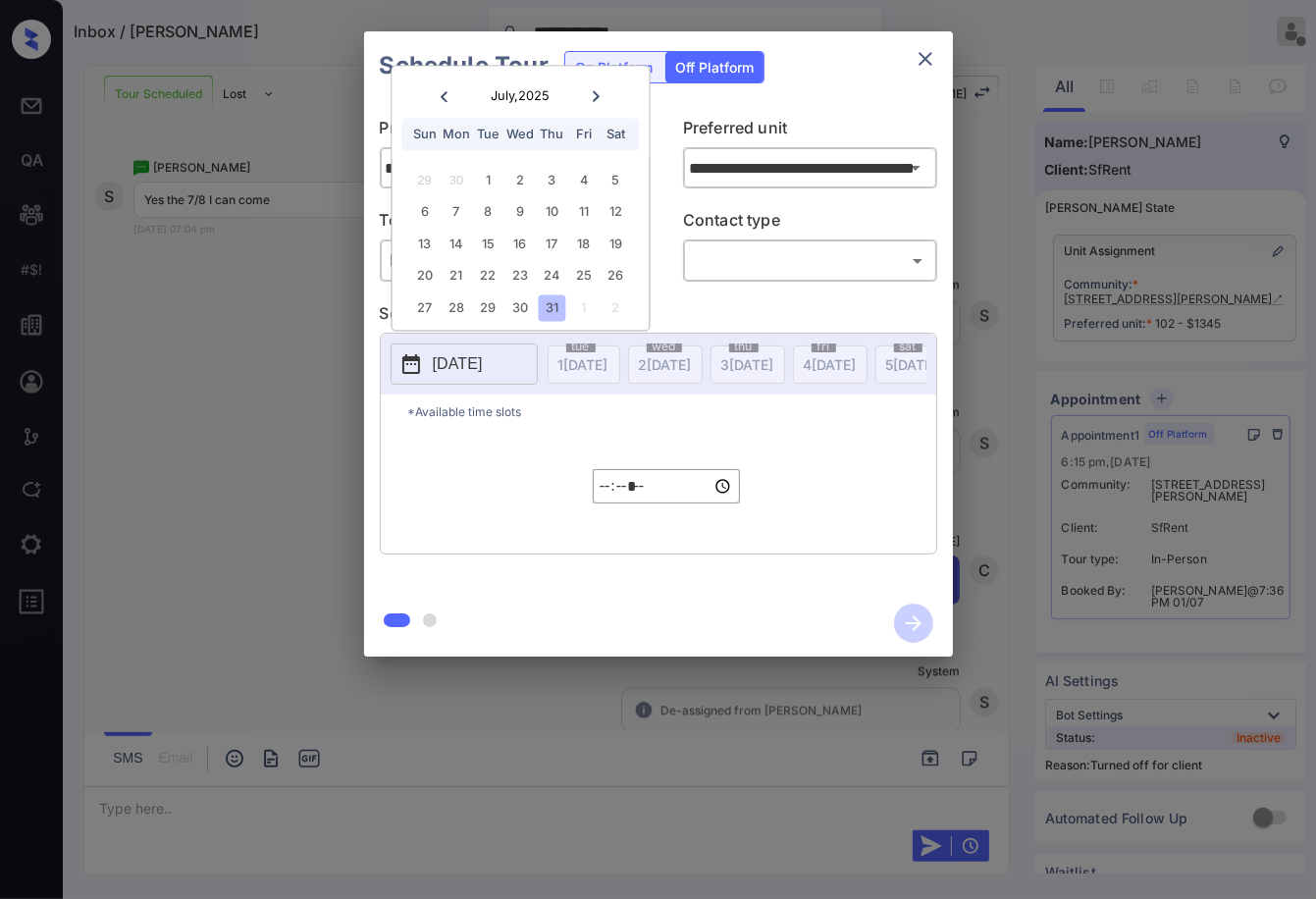 click on "30" at bounding box center [455, 180] 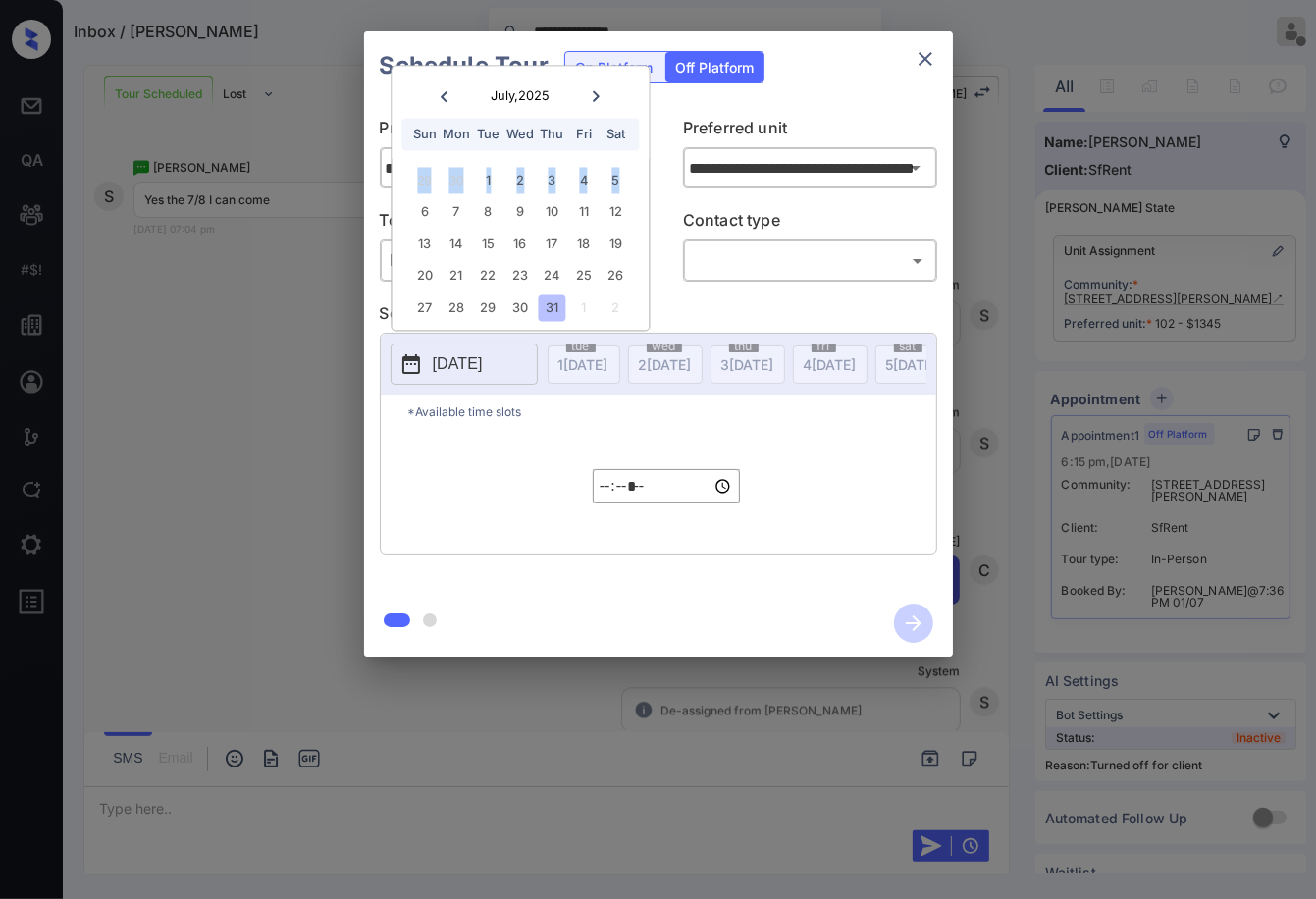 click on "30" at bounding box center (455, 180) 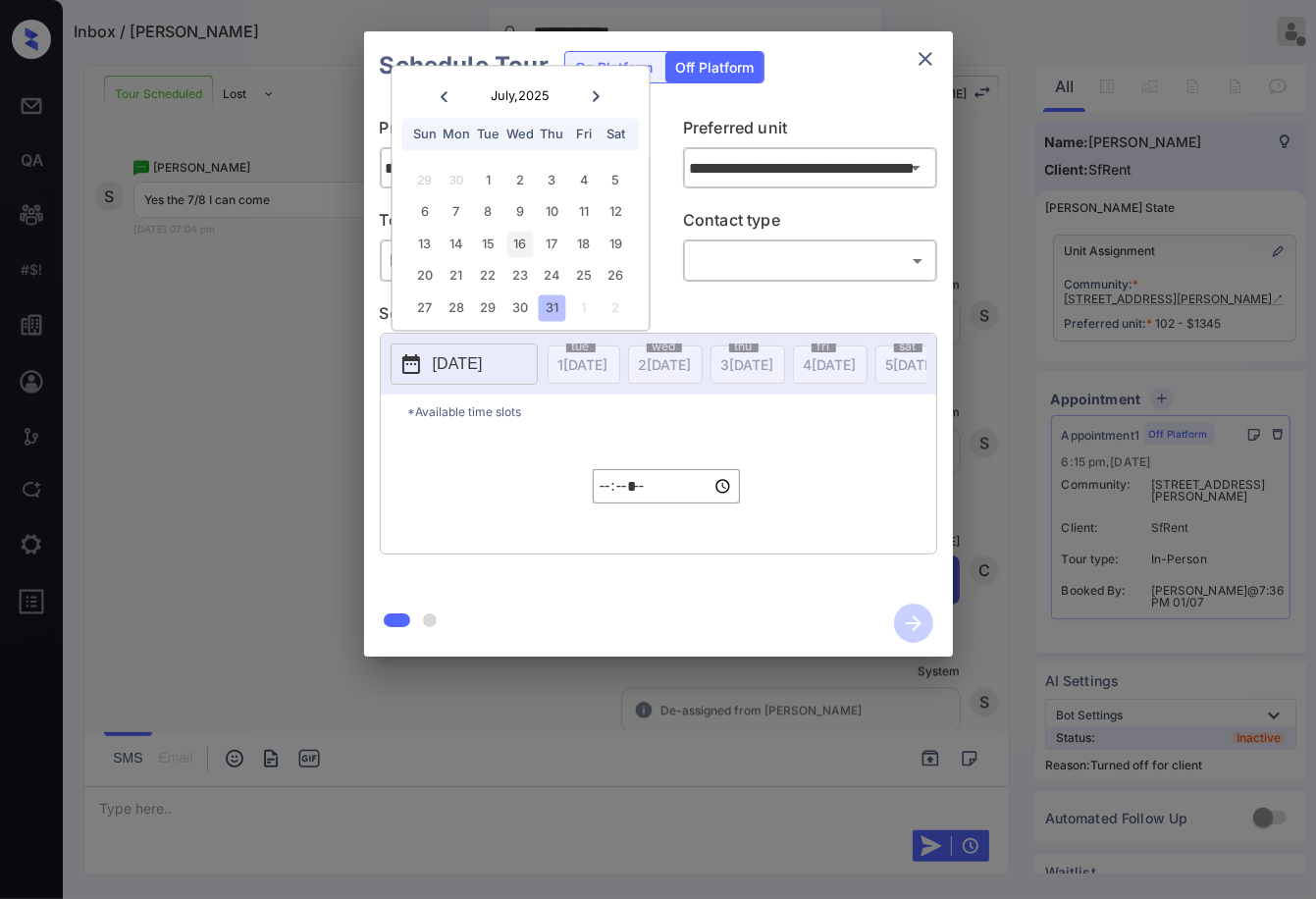 click on "16" at bounding box center [519, 243] 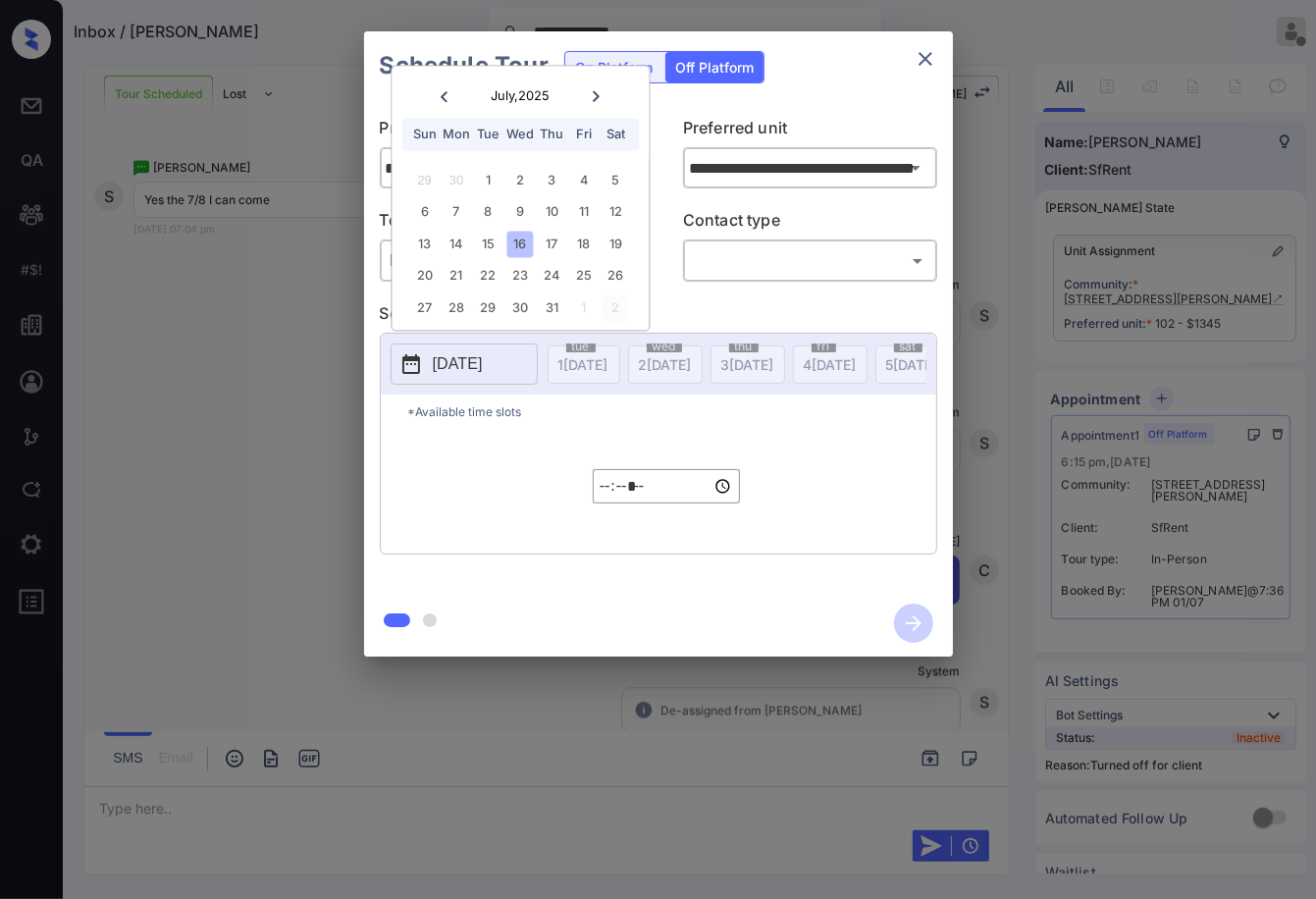 click on "2" at bounding box center [615, 307] 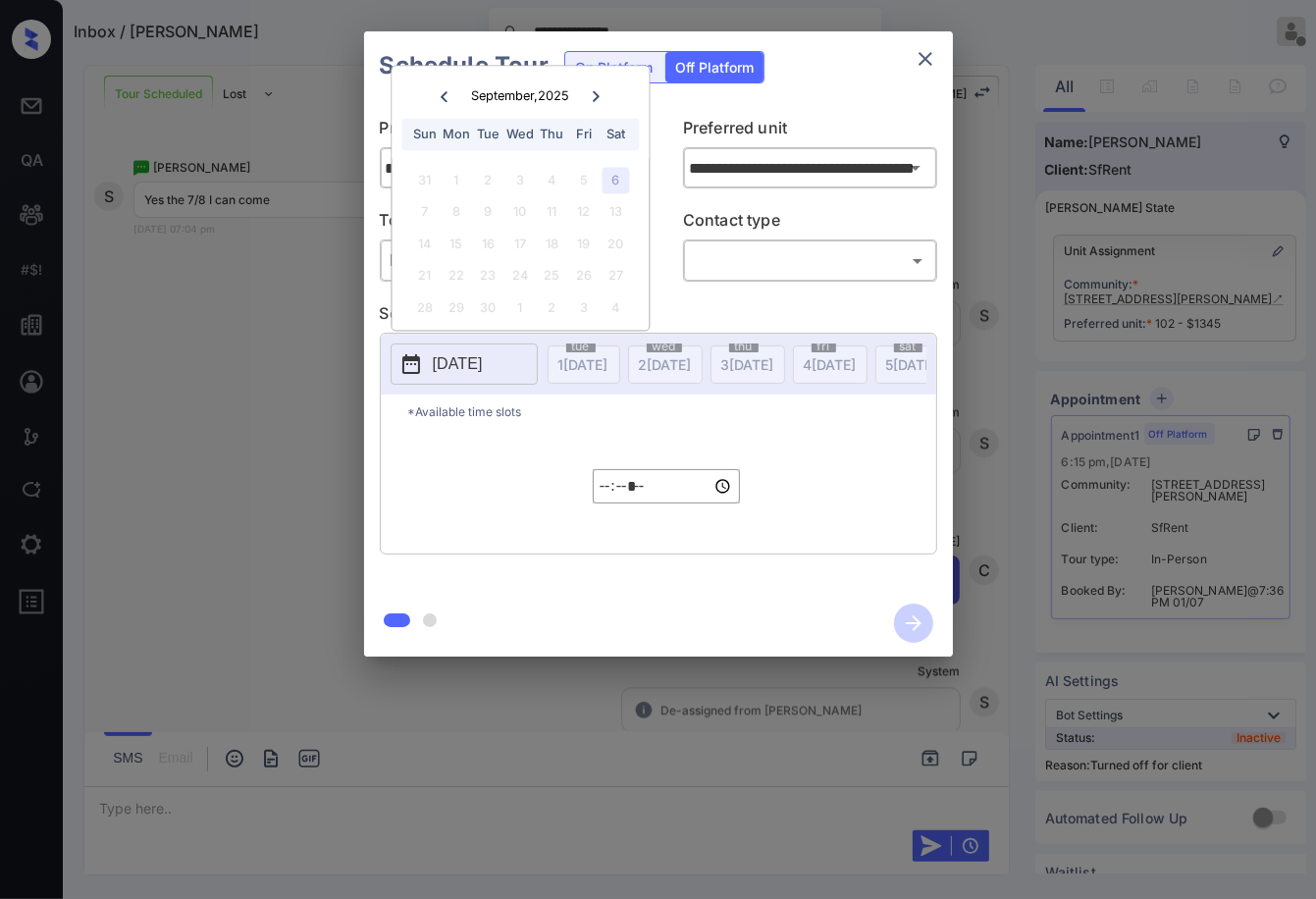 click 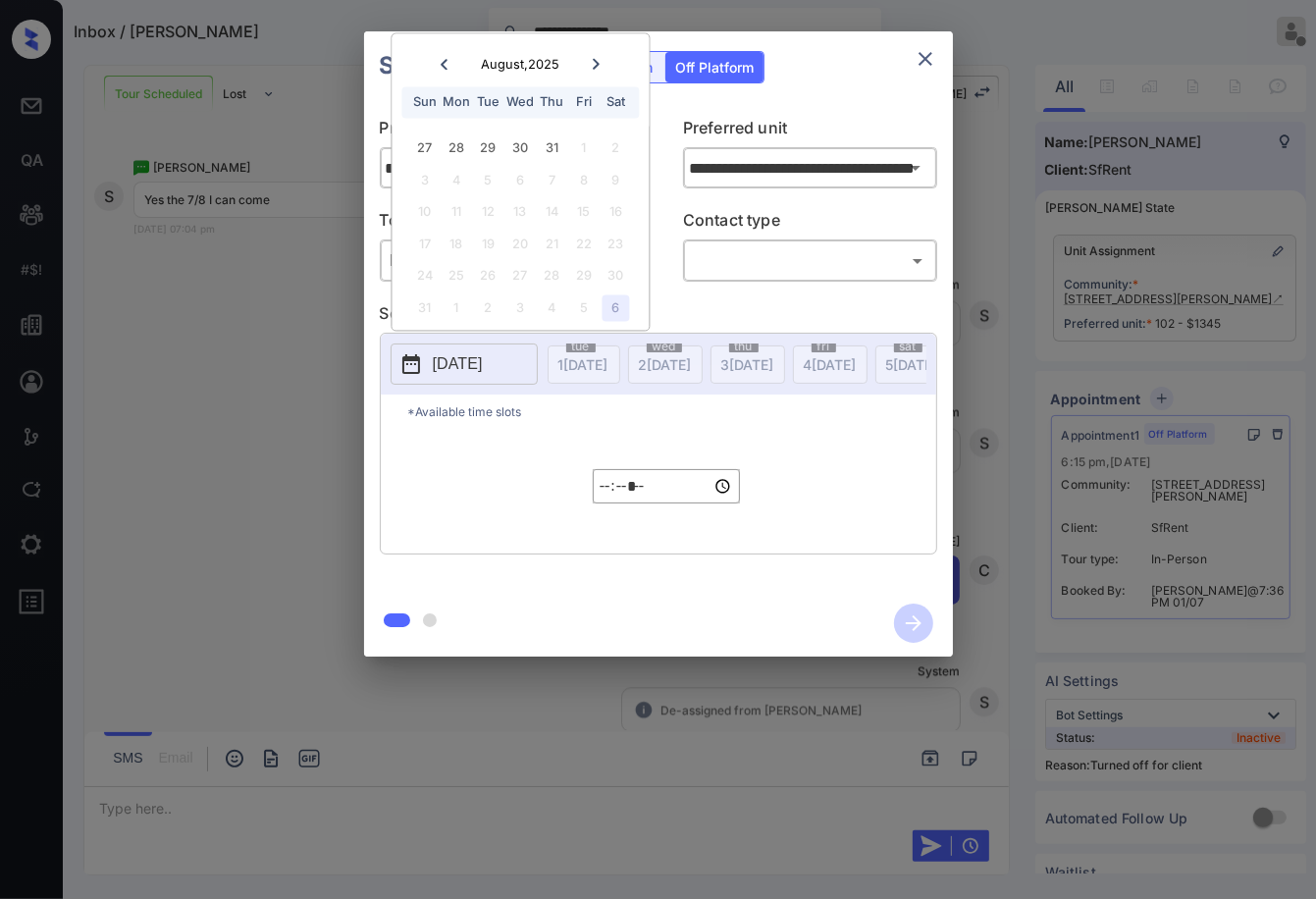 click 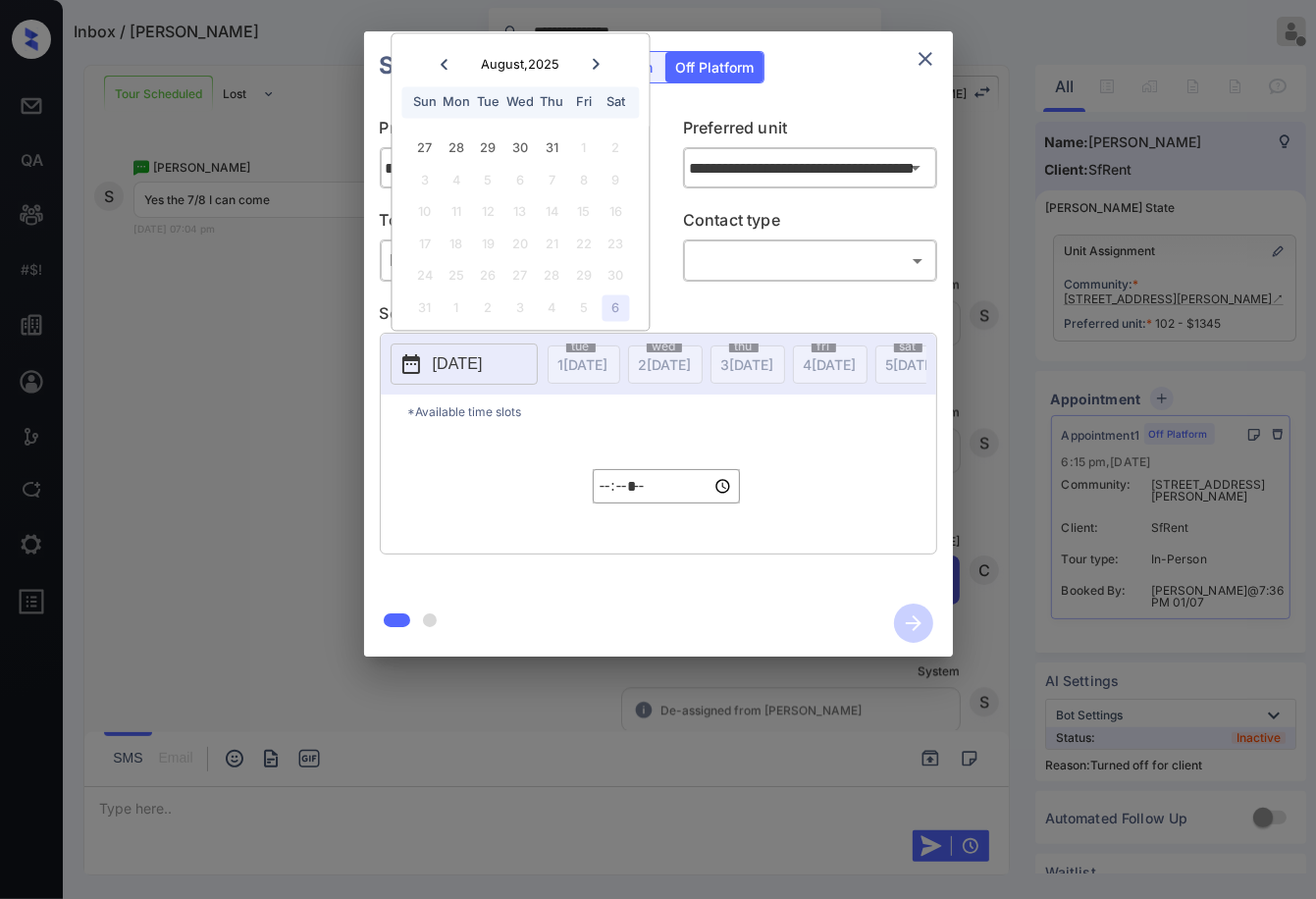 click on "[DATE] Sun Mon Tue Wed Thu Fri Sat" at bounding box center (520, 80) 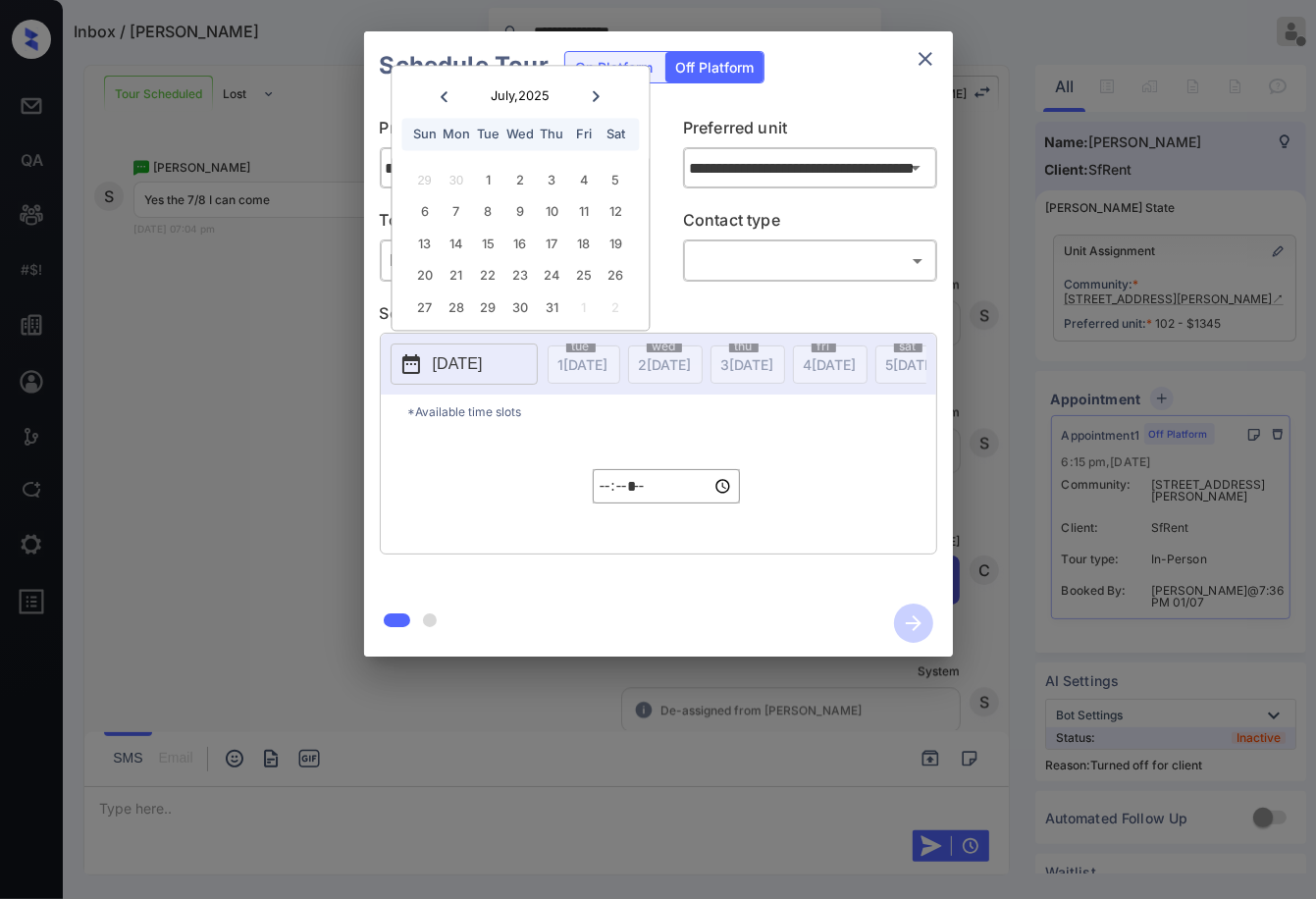click on "**********" at bounding box center (658, 344) 